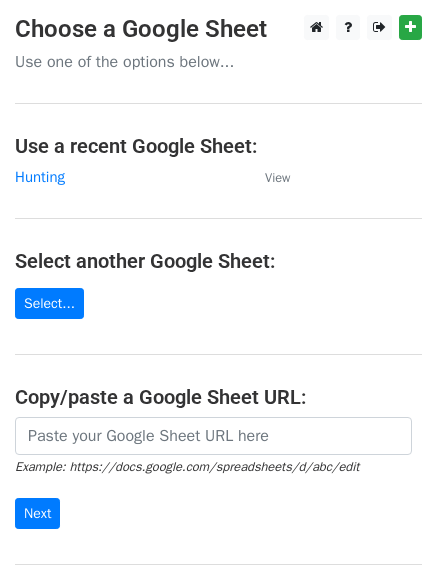 scroll, scrollTop: 0, scrollLeft: 0, axis: both 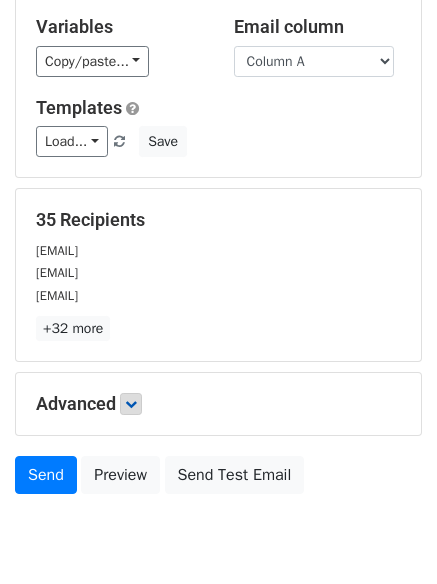click on "+32 more" at bounding box center [218, 328] 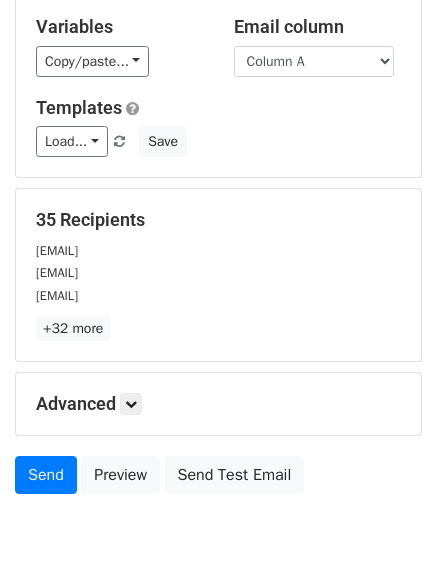 click on "Advanced
Tracking
Track Opens
UTM Codes
Track Clicks
Filters
Only include spreadsheet rows that match the following filters:
Schedule
Send now
Unsubscribe
Add unsubscribe link
Copy unsubscribe link" at bounding box center [218, 404] 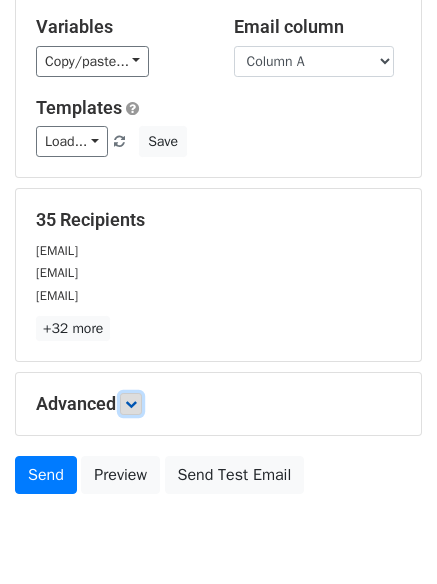 click at bounding box center (131, 404) 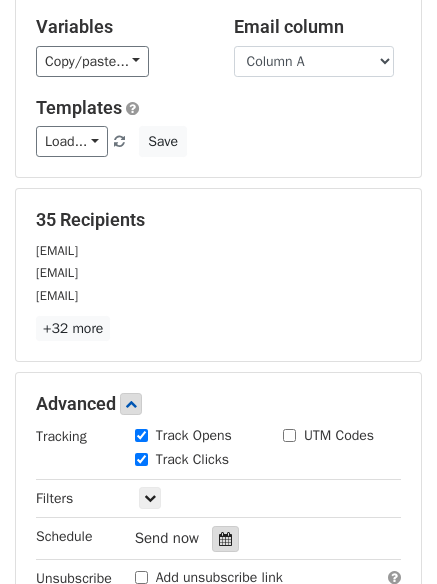 click at bounding box center [225, 539] 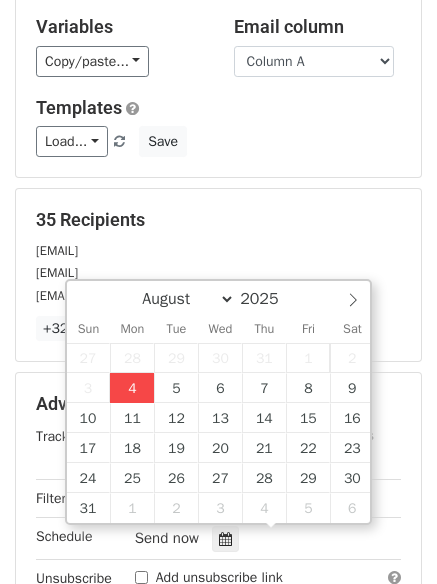 type on "2025-08-04 15:41" 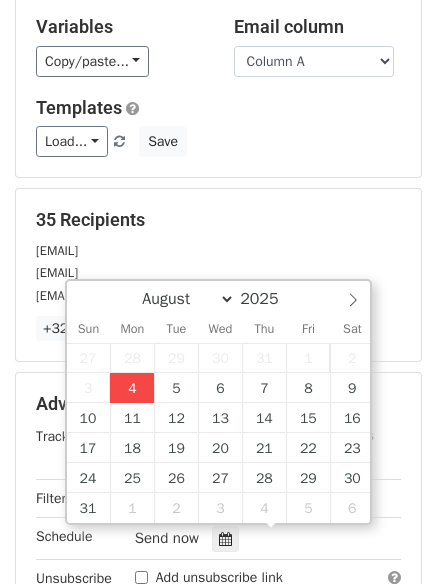 type on "03" 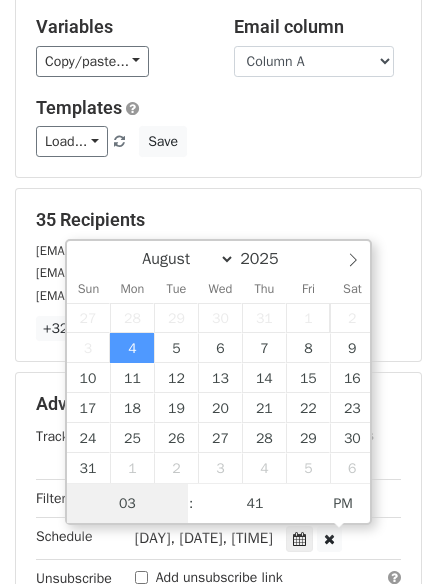 scroll, scrollTop: 1, scrollLeft: 0, axis: vertical 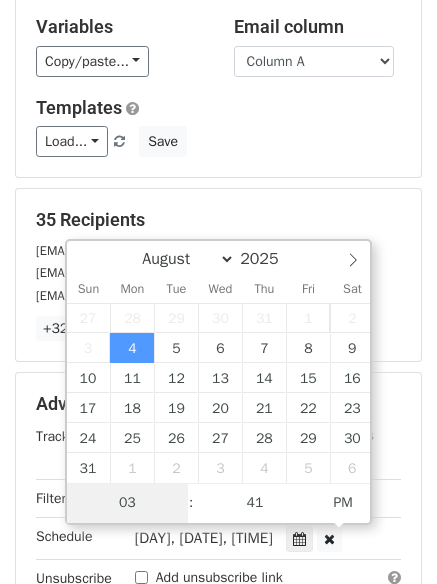 type on "4" 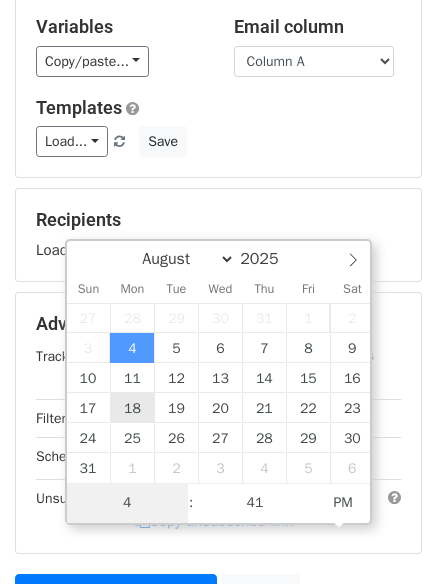 scroll, scrollTop: 357, scrollLeft: 0, axis: vertical 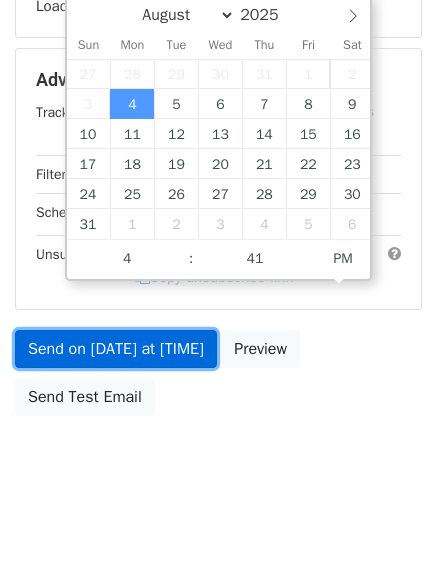 type on "2025-08-04 16:41" 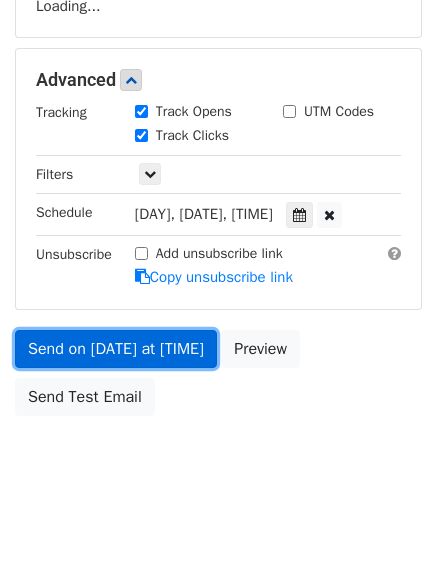 drag, startPoint x: 135, startPoint y: 340, endPoint x: 134, endPoint y: 366, distance: 26.019224 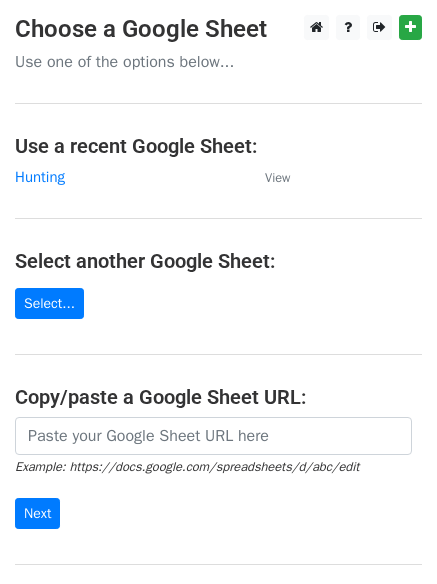 scroll, scrollTop: 0, scrollLeft: 0, axis: both 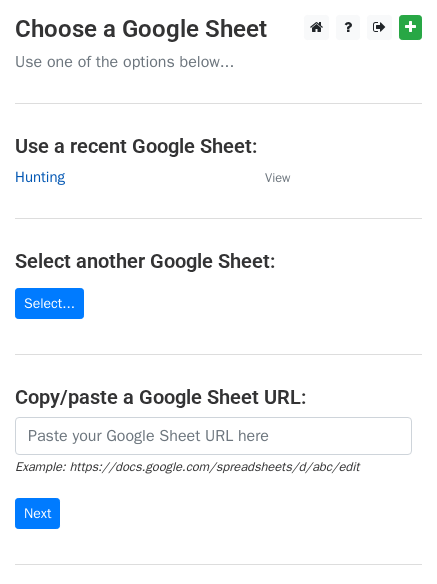 click on "Hunting" at bounding box center [40, 177] 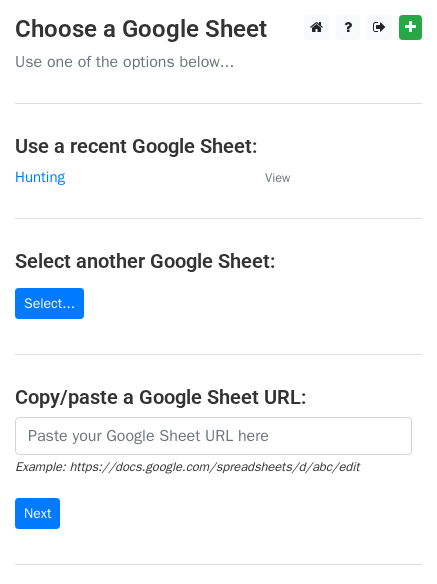 click on "Choose a Google Sheet
Use one of the options below...
Use a recent Google Sheet:
Hunting
View
Select another Google Sheet:
Select...
Copy/paste a Google Sheet URL:
Example:
https://docs.google.com/spreadsheets/d/abc/edit
Next
Google Sheets
Need help?
Help
×
Why do I need to copy/paste a Google Sheet URL?
Normally, MergeMail would show you a list of your Google Sheets to choose from, but because you didn't allow MergeMail access to your Google Drive, it cannot show you a list of your Google Sheets. You can read more about permissions in our  support pages .
If you'd like to see a list of your Google Sheets, you'll need to  sign out of MergeMail  and then sign back in and allow access to your Google Drive.
Are your recipients in a CSV or Excel file?
Import your CSV or Excel file into a Google Sheet  then try again.
Need help with something else?
Read our  ," at bounding box center [218, 325] 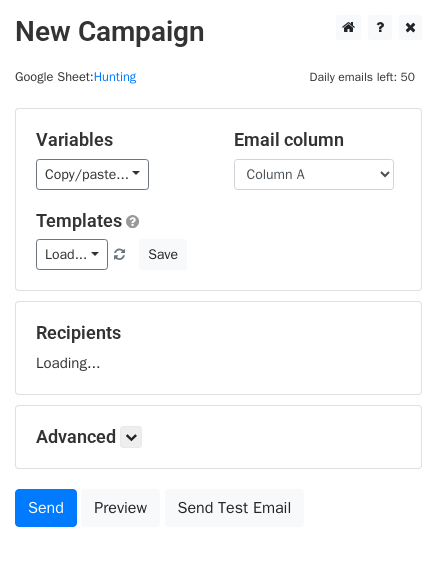 scroll, scrollTop: 0, scrollLeft: 0, axis: both 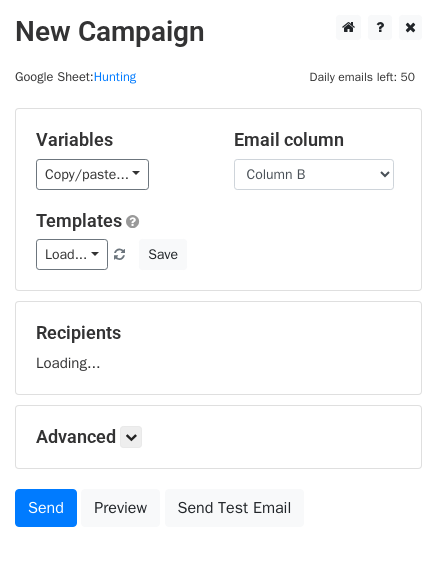 click on "Column A
Column B
Column C" at bounding box center (314, 174) 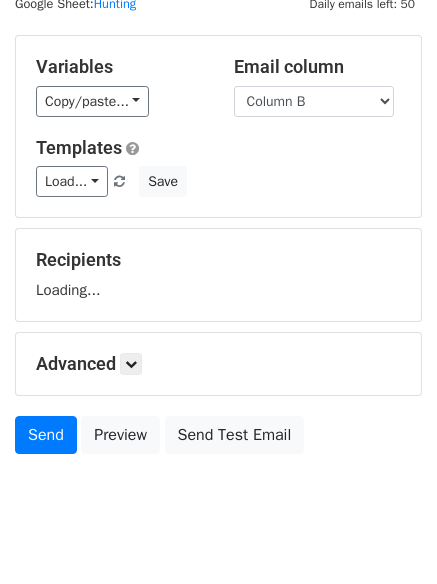 scroll, scrollTop: 113, scrollLeft: 0, axis: vertical 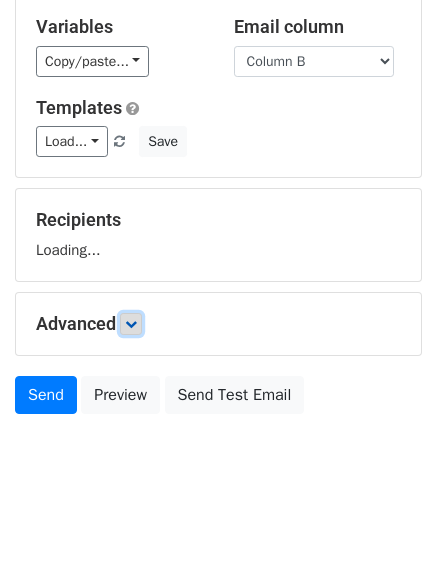 click at bounding box center (131, 324) 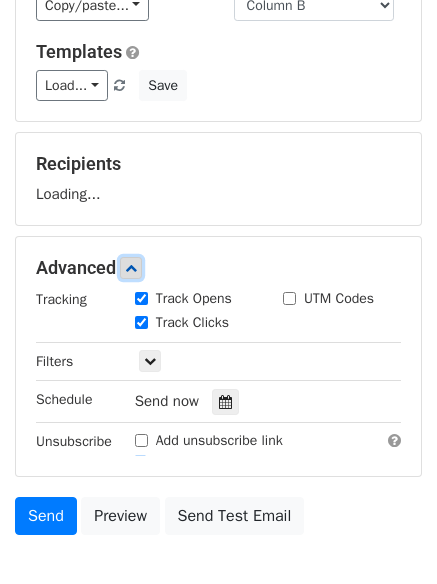 scroll, scrollTop: 246, scrollLeft: 0, axis: vertical 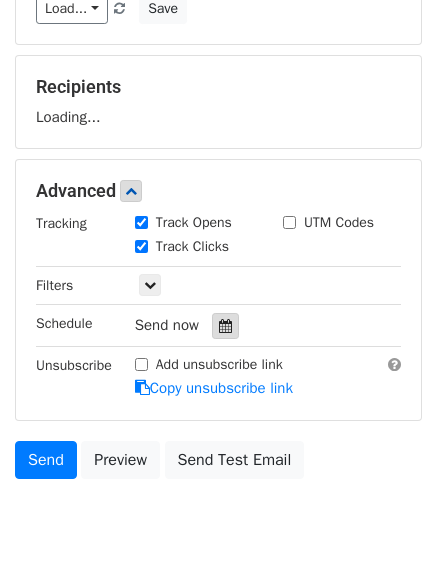 click at bounding box center (225, 326) 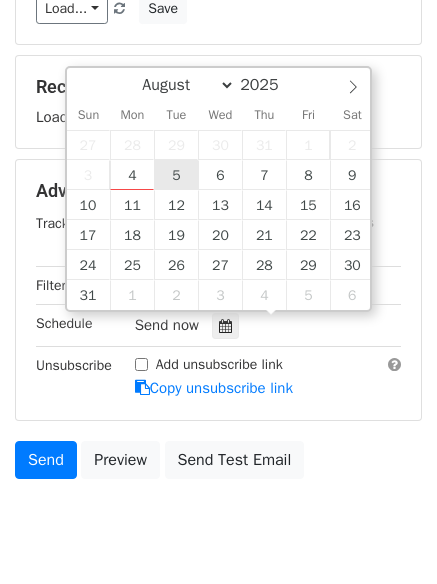 type on "2025-08-05 12:00" 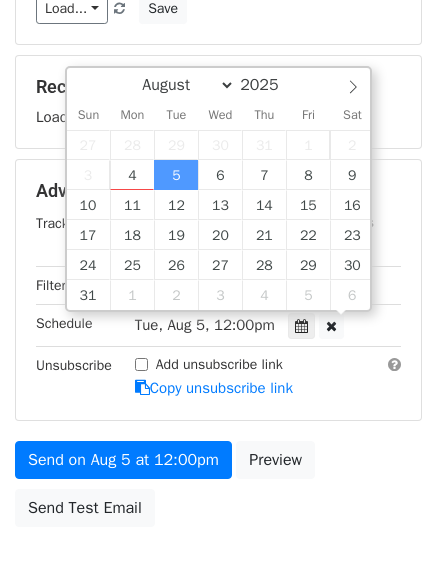 scroll, scrollTop: 1, scrollLeft: 0, axis: vertical 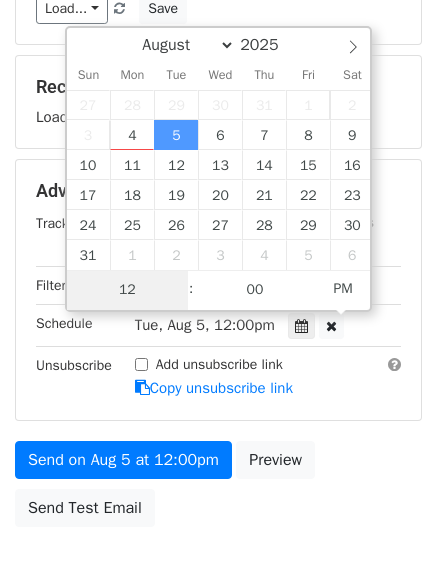 type on "5" 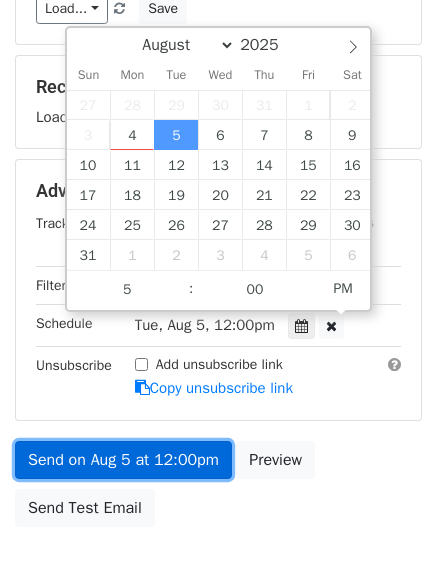 type on "2025-08-05 17:00" 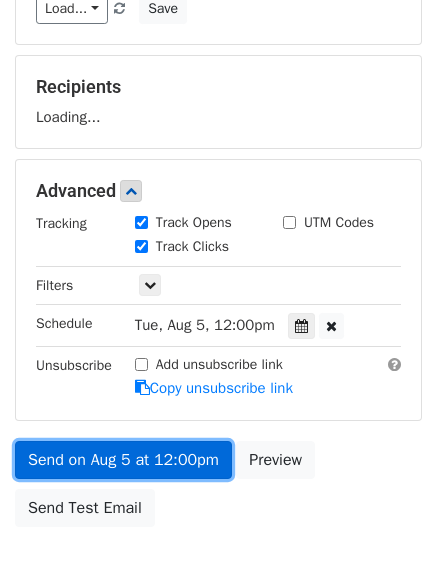 click on "Send on Aug 5 at 12:00pm" at bounding box center (123, 460) 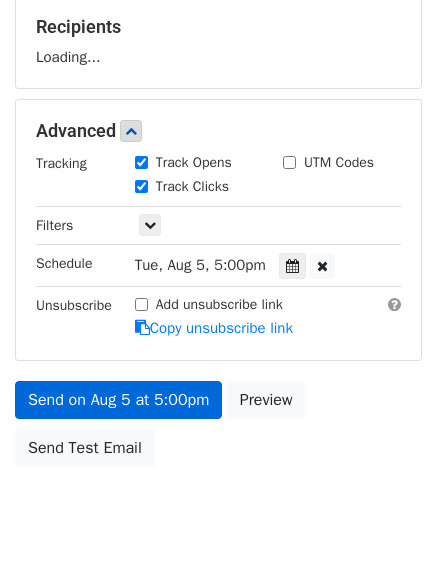 scroll, scrollTop: 0, scrollLeft: 0, axis: both 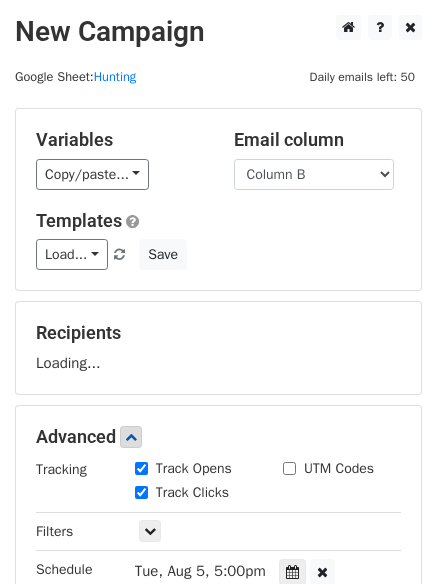 click on "Load...
No templates saved
Save" at bounding box center (218, 254) 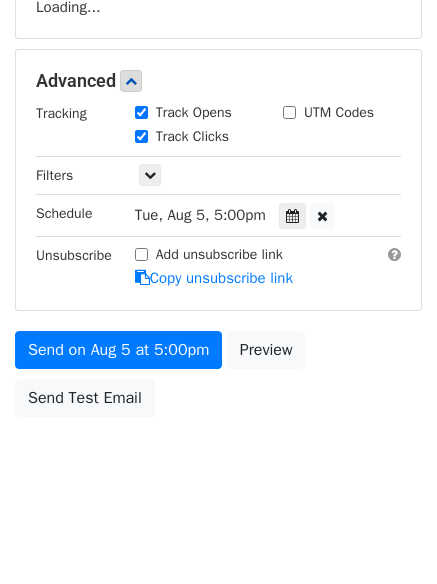 scroll, scrollTop: 357, scrollLeft: 0, axis: vertical 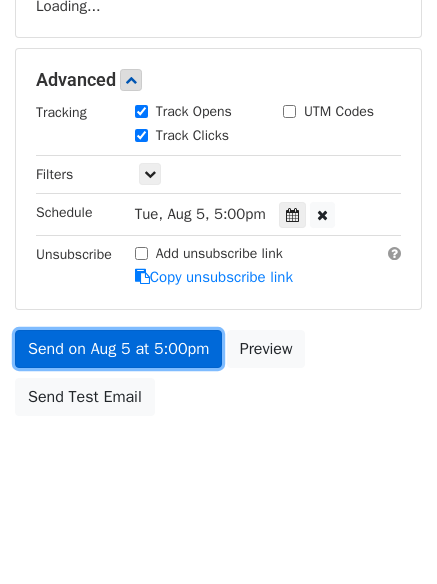 click on "Send on Aug 5 at 5:00pm" at bounding box center [118, 349] 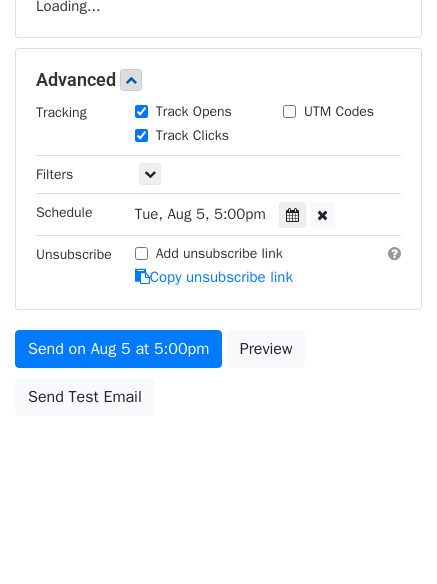 click on "New Campaign
Daily emails left: 50
Google Sheet:
Hunting
Variables
Copy/paste...
{{Column A}}
{{Column B}}
{{Column C}}
Email column
Column A
Column B
Column C
Templates
Load...
No templates saved
Save
Recipients Loading...
Advanced
Tracking
Track Opens
UTM Codes
Track Clicks
Filters
Only include spreadsheet rows that match the following filters:
Schedule
Tue, Aug 5, 5:00pm
2025-08-05 17:00
Unsubscribe
Add unsubscribe link
Copy unsubscribe link
Send on Aug 5 at 5:00pm
Preview
Send Test Email
August September October November December 2025
Sun Mon Tue Wed Thu Fri Sat
27 28 29 30 31" at bounding box center [218, 114] 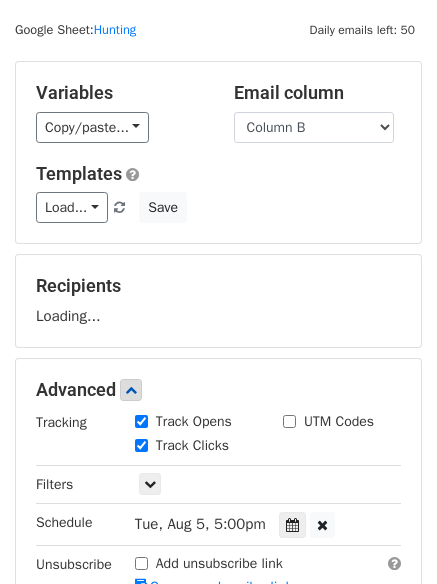 scroll, scrollTop: 0, scrollLeft: 0, axis: both 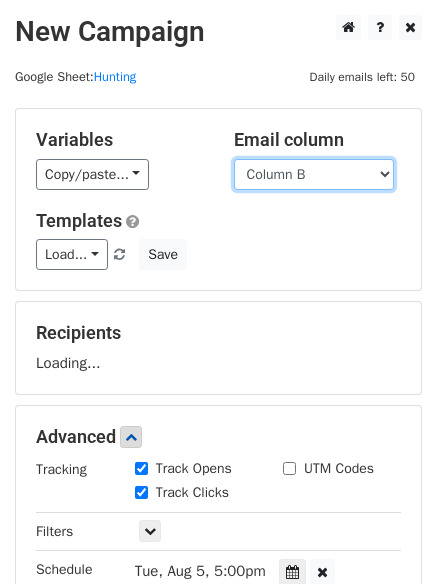 drag, startPoint x: 327, startPoint y: 177, endPoint x: 320, endPoint y: 189, distance: 13.892444 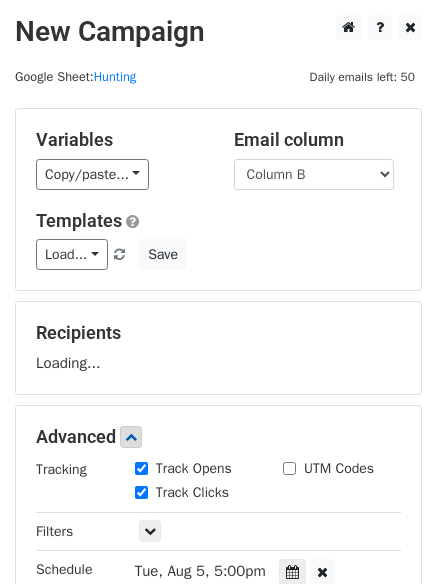 click on "Variables
Copy/paste...
{{Column A}}
{{Column B}}
{{Column C}}
Email column
Column A
Column B
Column C
Templates
Load...
No templates saved
Save
Recipients Loading...
Advanced
Tracking
Track Opens
UTM Codes
Track Clicks
Filters
Only include spreadsheet rows that match the following filters:
Schedule
Tue, Aug 5, 5:00pm
2025-08-05 17:00
Unsubscribe
Add unsubscribe link
Copy unsubscribe link
Send on Aug 5 at 5:00pm
Preview
Send Test Email" at bounding box center (218, 445) 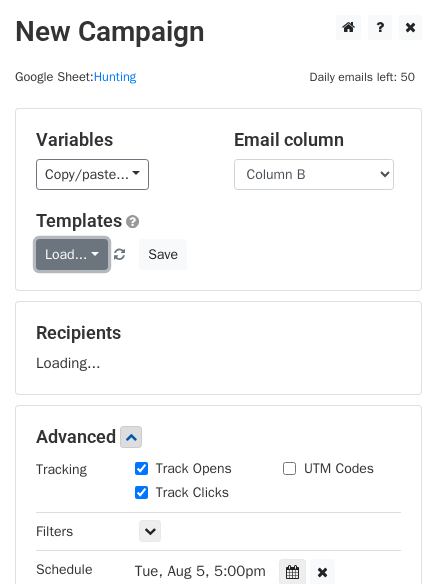 click on "Load..." at bounding box center [72, 254] 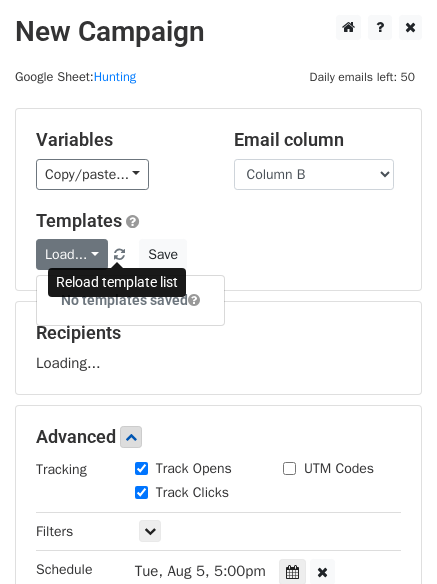 click at bounding box center [119, 255] 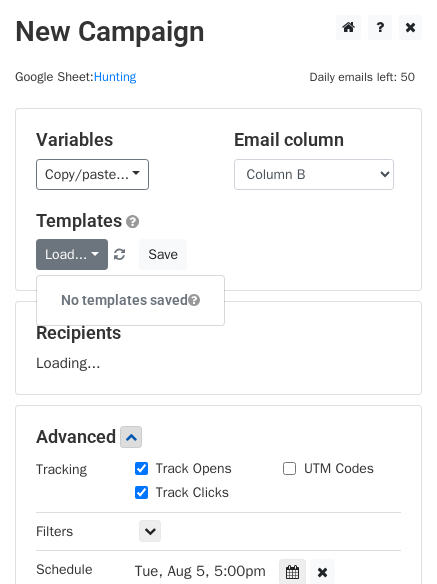 click on "Load...
No templates saved
Save" at bounding box center (218, 254) 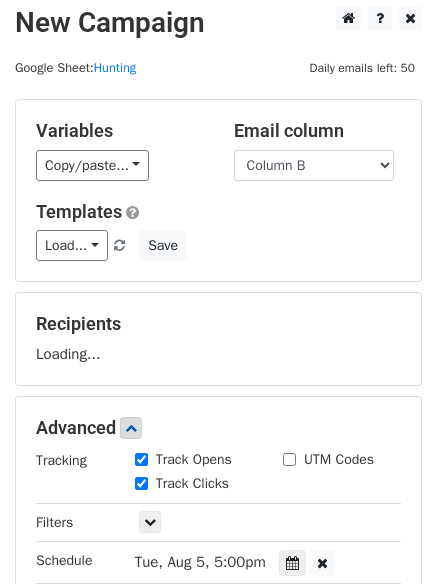 scroll, scrollTop: 0, scrollLeft: 0, axis: both 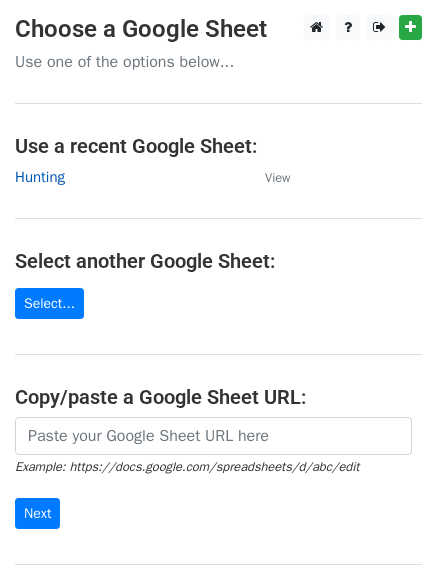 click on "Hunting" at bounding box center [40, 177] 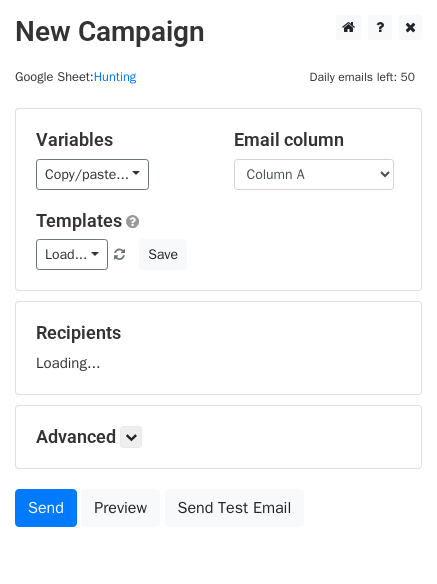 scroll, scrollTop: 0, scrollLeft: 0, axis: both 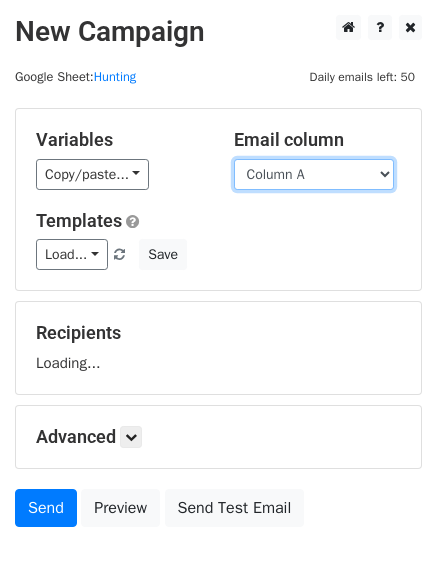 click on "Column A
Column B
Column C" at bounding box center [314, 174] 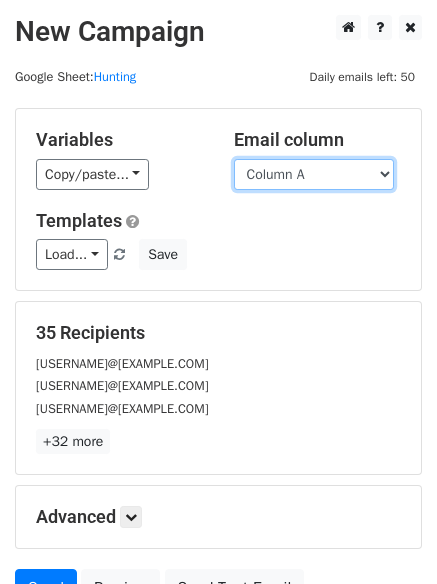 click on "Column A
Column B
Column C" at bounding box center (314, 174) 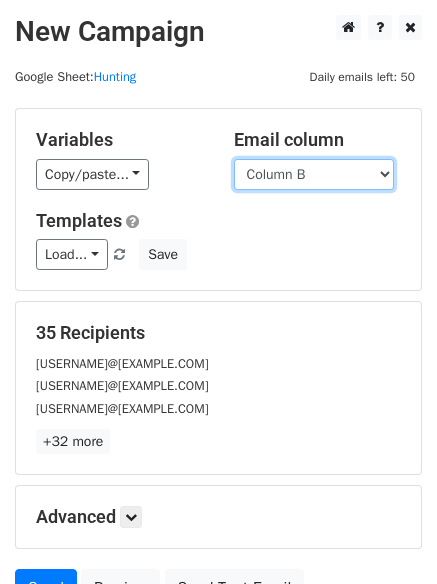click on "Column A
Column B
Column C" at bounding box center [314, 174] 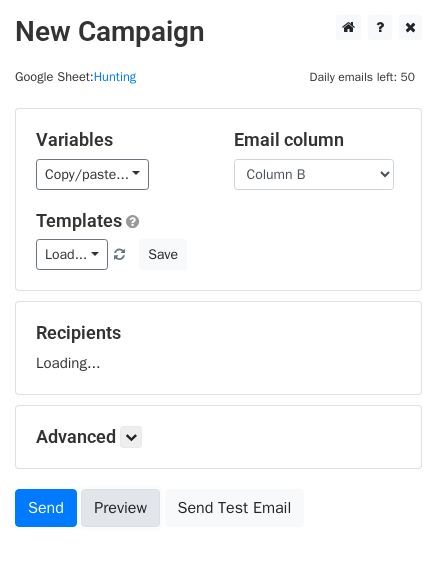 click on "Preview" at bounding box center [120, 508] 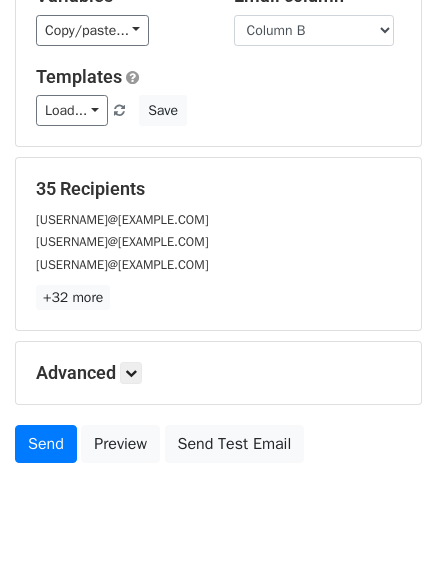 scroll, scrollTop: 193, scrollLeft: 0, axis: vertical 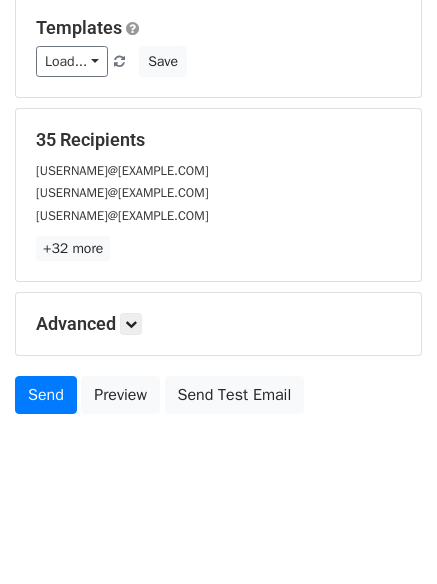 click on "Advanced
Tracking
Track Opens
UTM Codes
Track Clicks
Filters
Only include spreadsheet rows that match the following filters:
Schedule
Send now
Unsubscribe
Add unsubscribe link
Copy unsubscribe link" at bounding box center (218, 324) 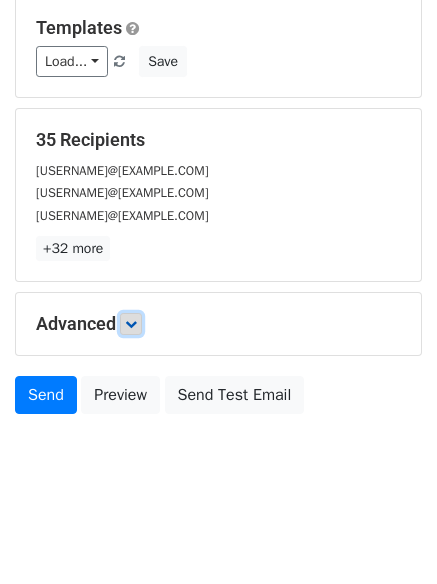 click at bounding box center [131, 324] 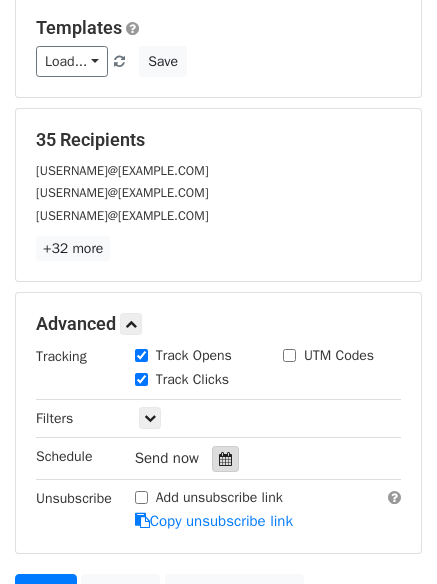 click at bounding box center [225, 459] 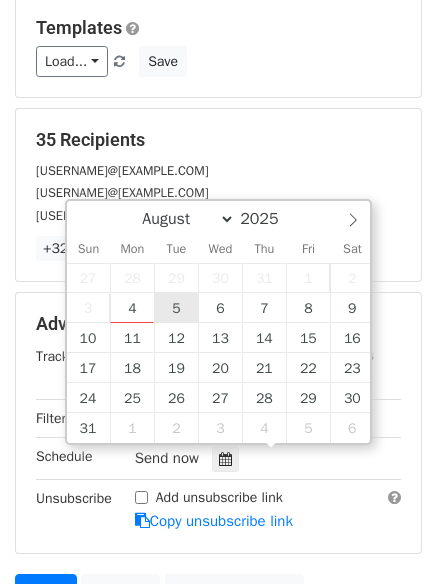 type on "2025-08-05 12:00" 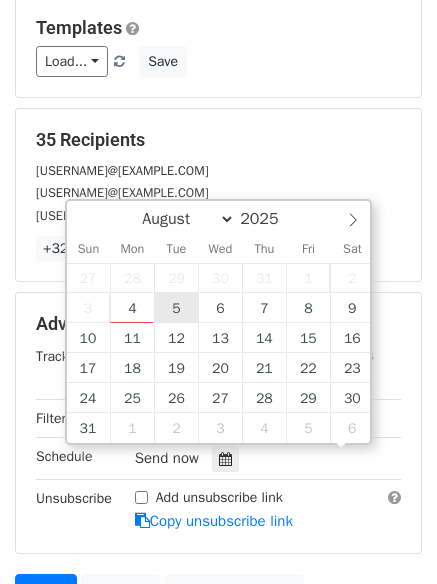 scroll, scrollTop: 1, scrollLeft: 0, axis: vertical 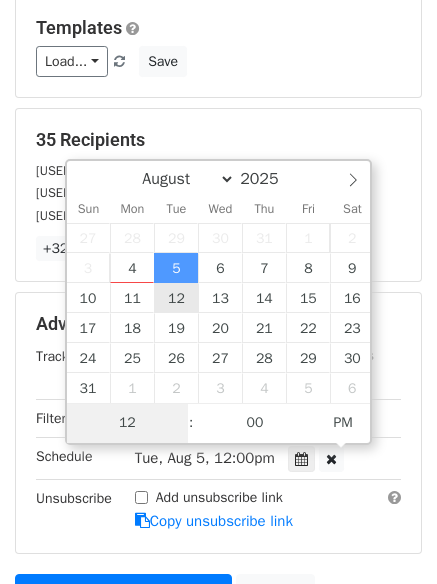 type on "5" 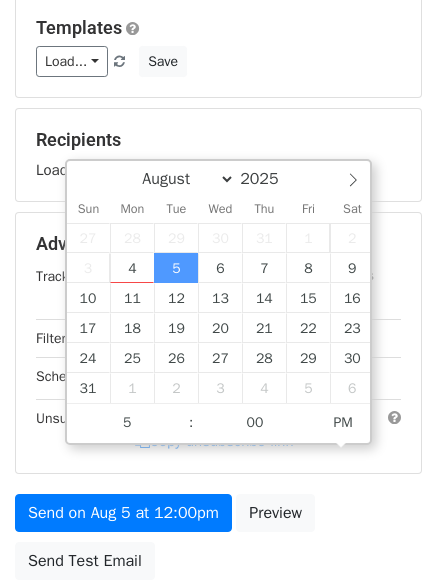 type on "2025-08-05 17:00" 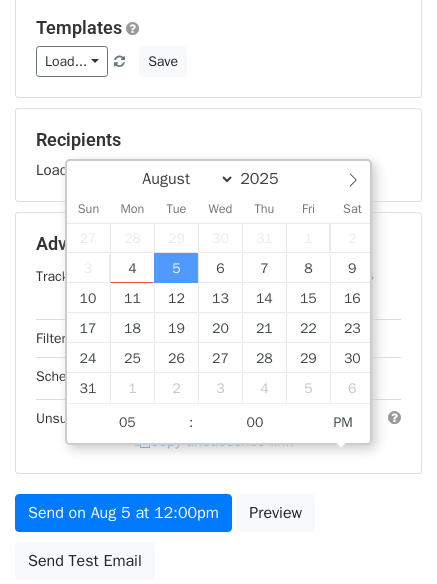 click on "Send on Aug 5 at 12:00pm
Preview
Send Test Email" at bounding box center [218, 542] 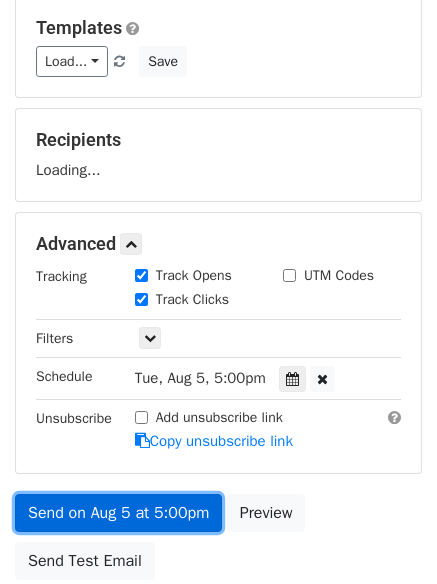 click on "Send on Aug 5 at 5:00pm" at bounding box center [118, 513] 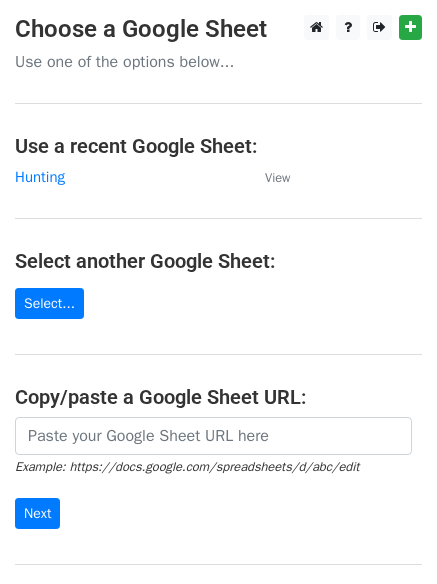 scroll, scrollTop: 0, scrollLeft: 0, axis: both 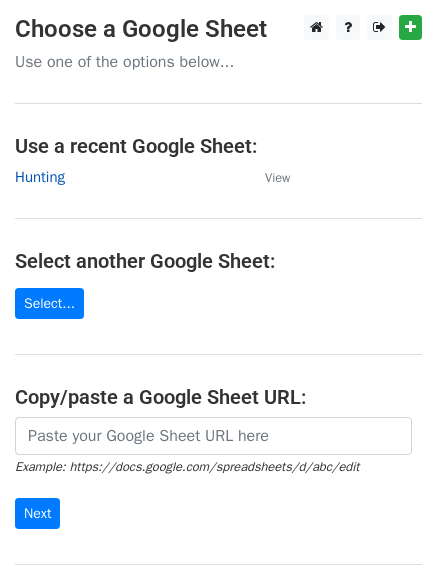 click on "Hunting" at bounding box center [40, 177] 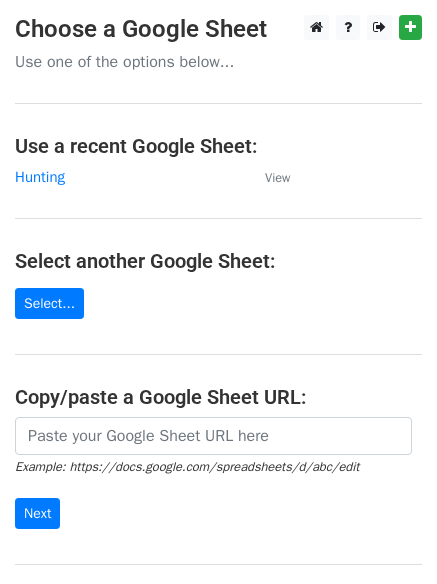 click on "Choose a Google Sheet
Use one of the options below...
Use a recent Google Sheet:
Hunting
View
Select another Google Sheet:
Select...
Copy/paste a Google Sheet URL:
Example:
https://docs.google.com/spreadsheets/d/abc/edit
Next
Google Sheets
Need help?
Help
×
Why do I need to copy/paste a Google Sheet URL?
Normally, MergeMail would show you a list of your Google Sheets to choose from, but because you didn't allow MergeMail access to your Google Drive, it cannot show you a list of your Google Sheets. You can read more about permissions in our  support pages .
If you'd like to see a list of your Google Sheets, you'll need to  sign out of MergeMail  and then sign back in and allow access to your Google Drive.
Are your recipients in a CSV or Excel file?
Import your CSV or Excel file into a Google Sheet  then try again.
Need help with something else?
Read our  ," at bounding box center [218, 325] 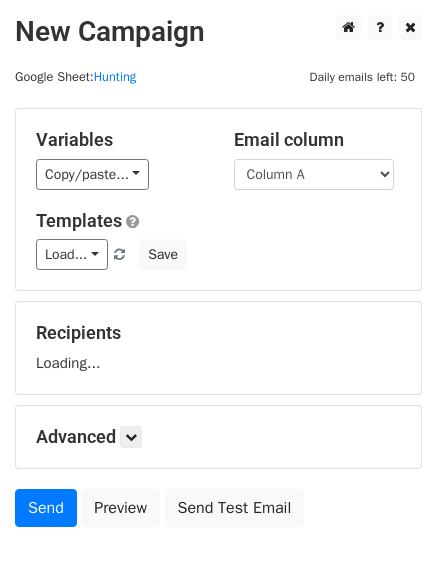 scroll, scrollTop: 0, scrollLeft: 0, axis: both 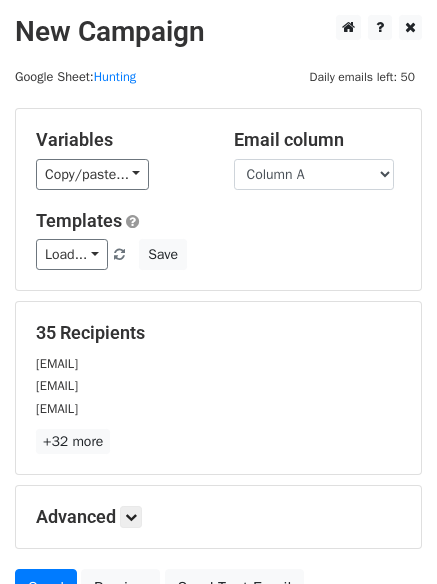 click on "Email column
Column A
Column B
Column C" at bounding box center (318, 159) 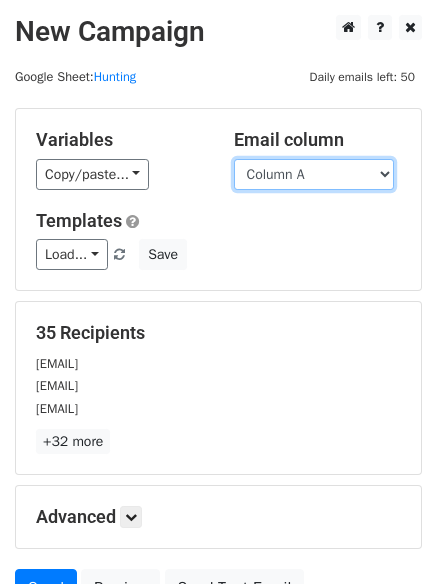 click on "Column A
Column B
Column C" at bounding box center (314, 174) 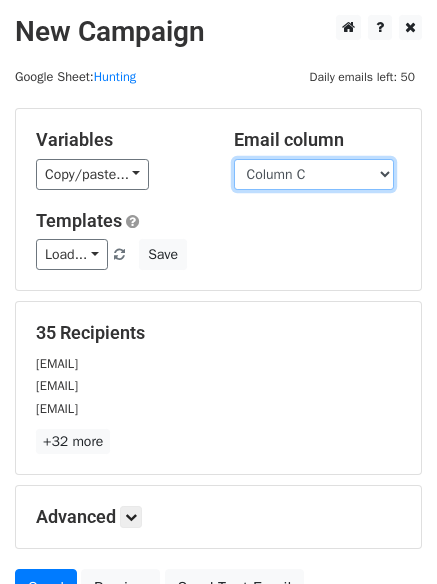 click on "Column A
Column B
Column C" at bounding box center [314, 174] 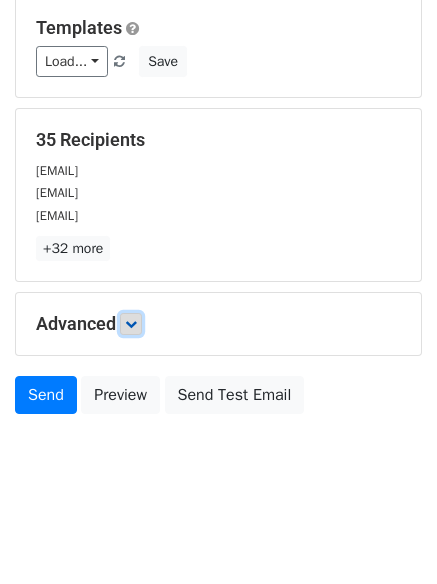 click at bounding box center [131, 324] 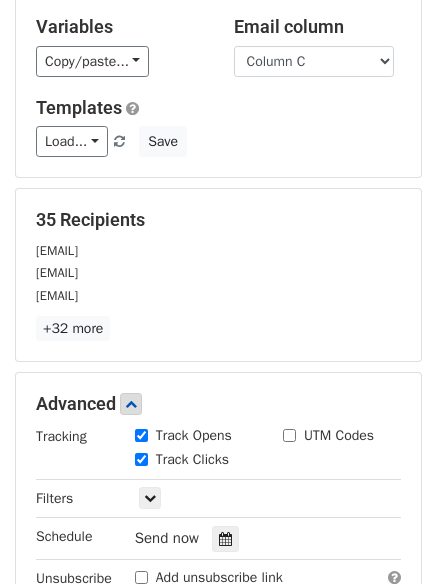 click on "Track Clicks" at bounding box center [194, 461] 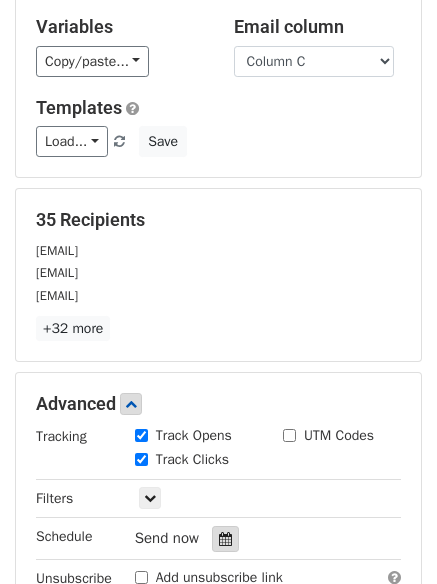 click at bounding box center [225, 539] 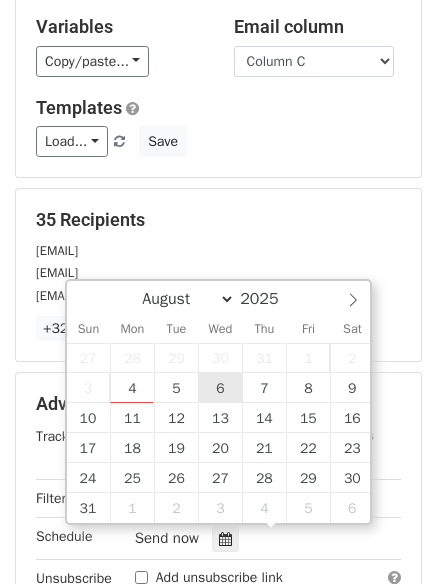 type on "2025-08-06 12:00" 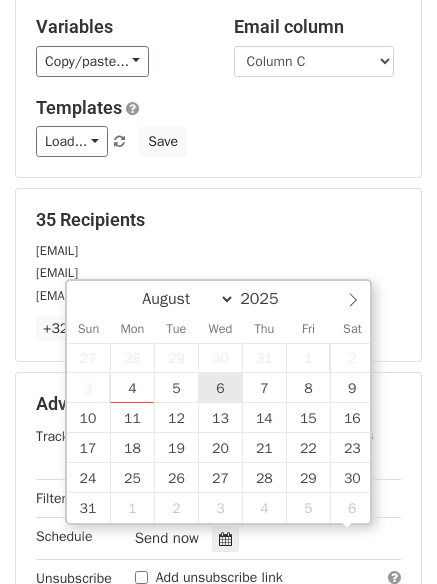 scroll, scrollTop: 1, scrollLeft: 0, axis: vertical 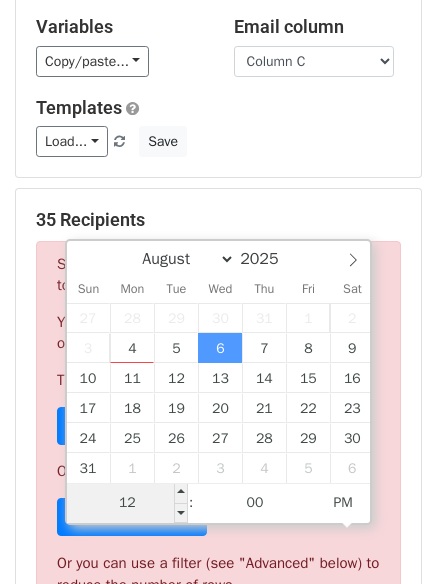 type on "6" 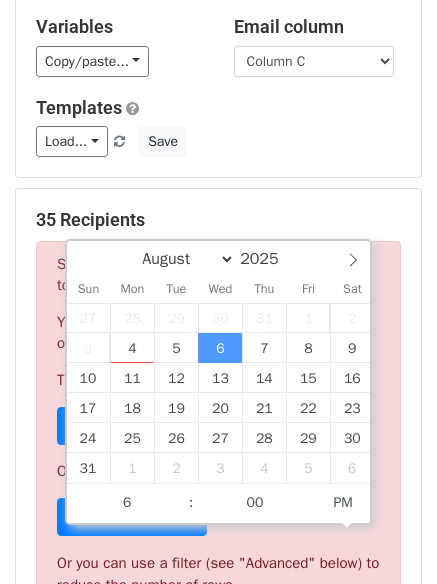 type on "2025-08-06 18:00" 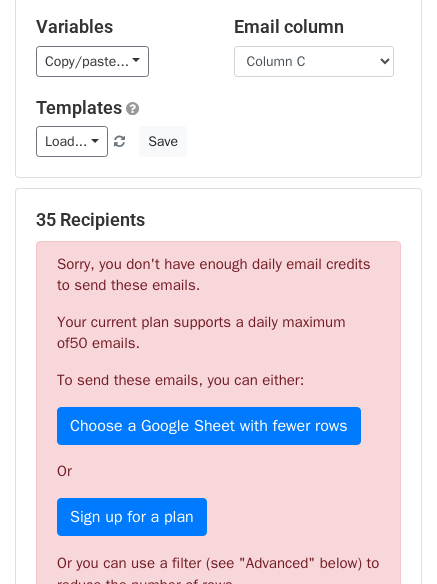 click on "35 Recipients
Sorry, you don't have enough daily email credits to send these emails.
Your current plan supports a daily maximum of  50 emails .
To send these emails, you can either:
Choose a Google Sheet with fewer rows
Or
Sign up for a plan
Or you can use a filter (see "Advanced" below) to reduce the number of rows
team@equityftw.com
info@elite-solar.com
info@feedthebot.org
+32 more
35 Recipients
×
team@equityftw.com
info@elite-solar.com
info@feedthebot.org
partners@seoskit.com
ashik@seoskit.com
info@businesssetup.com
contact@persuasion-nation.com
info@allfinanceterms.com
info@financli.com
info@oakbusinessconsultant.com
info@officedocdepot.com
ballaerika1985@gmail.com
marketing@kehua.com
service@kehua.com
intertrade@kehua.com
support@solarpro.bg
hristo.hristov@solarpro.bg
office.poland@solarpro.bg" at bounding box center [218, 470] 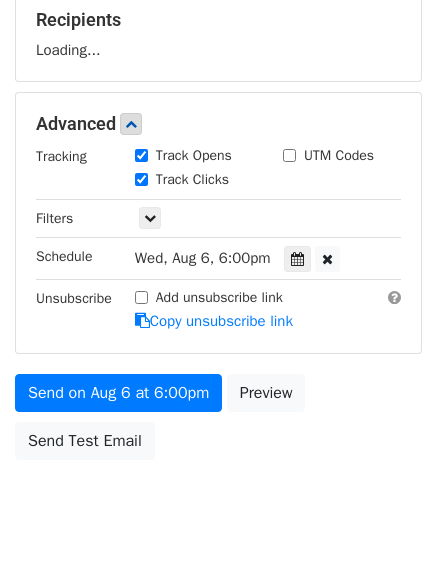 scroll, scrollTop: 357, scrollLeft: 0, axis: vertical 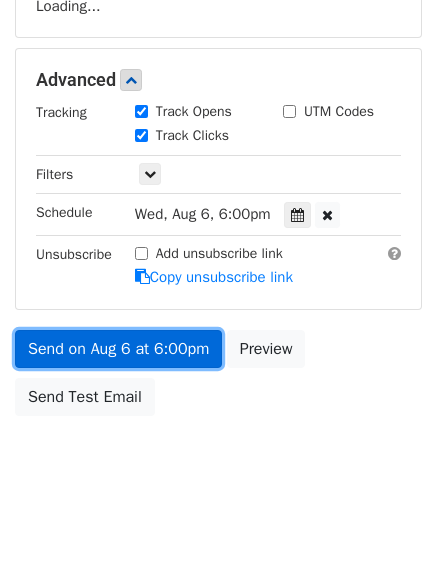 click on "Send on Aug 6 at 6:00pm" at bounding box center (118, 349) 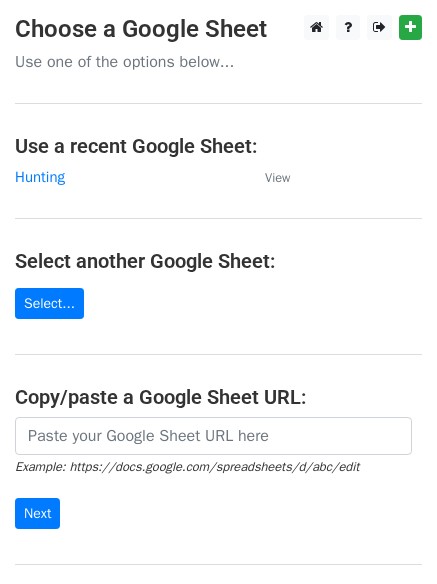 scroll, scrollTop: 0, scrollLeft: 0, axis: both 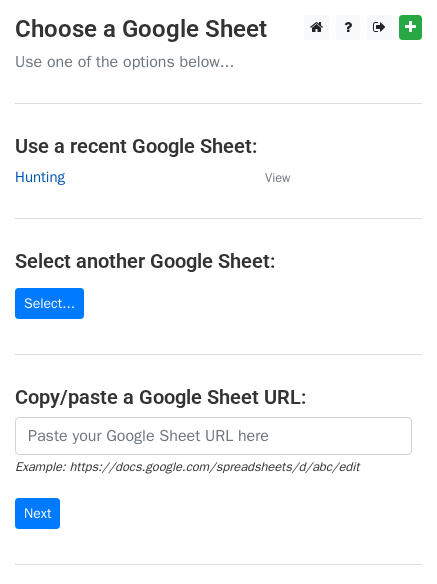 click on "Hunting" at bounding box center [40, 177] 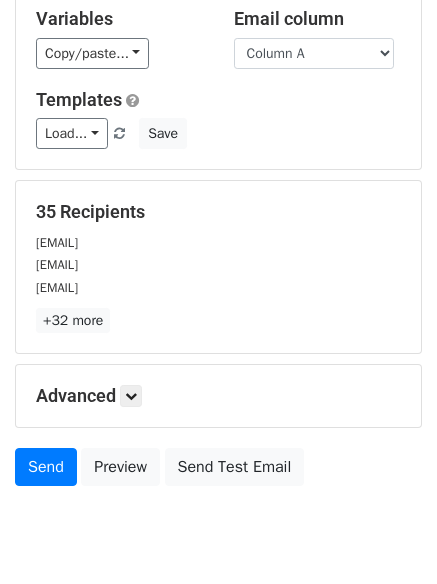 scroll, scrollTop: 193, scrollLeft: 0, axis: vertical 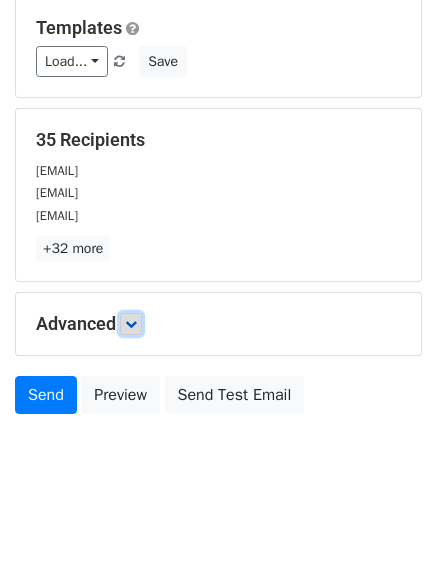 click at bounding box center (131, 324) 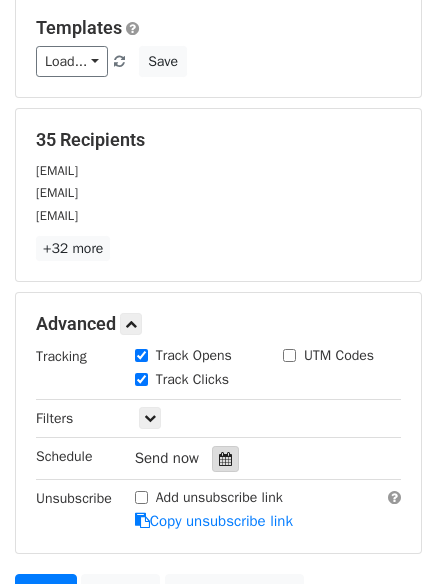 click at bounding box center (225, 459) 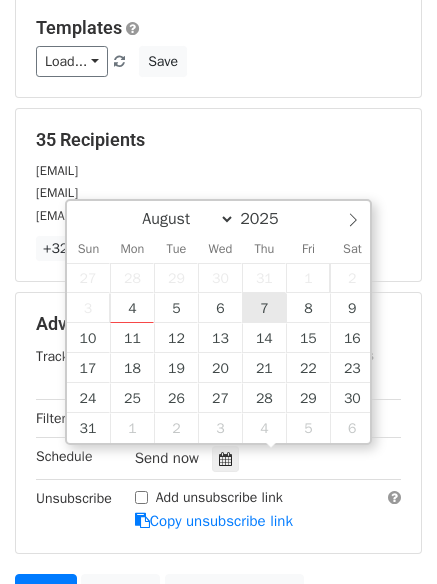 type on "2025-08-07 12:00" 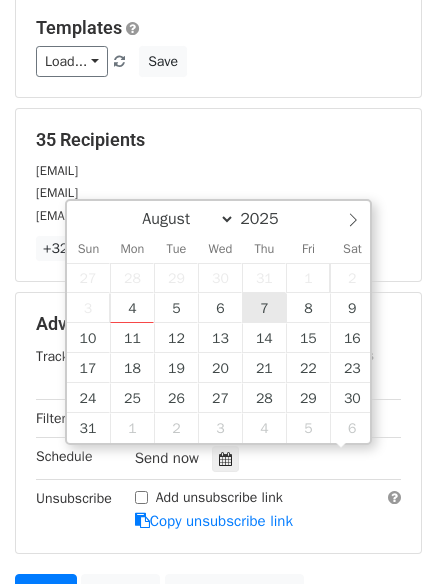 scroll, scrollTop: 1, scrollLeft: 0, axis: vertical 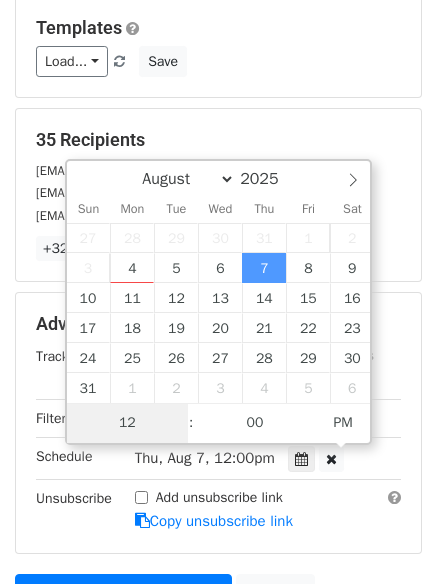 type on "7" 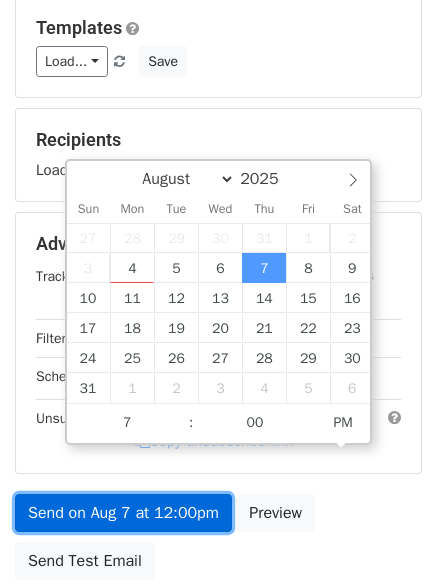 type on "2025-08-07 19:00" 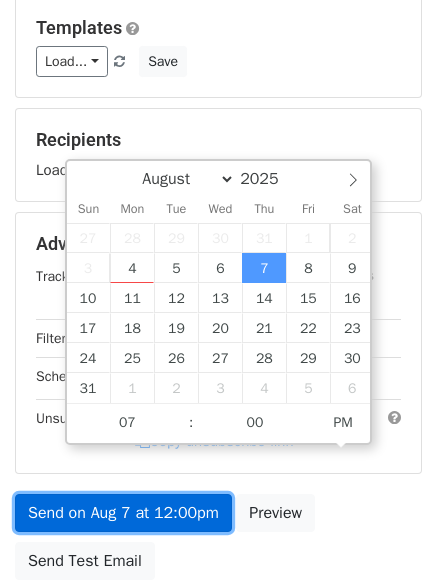 click on "Send on Aug 7 at 12:00pm" at bounding box center (123, 513) 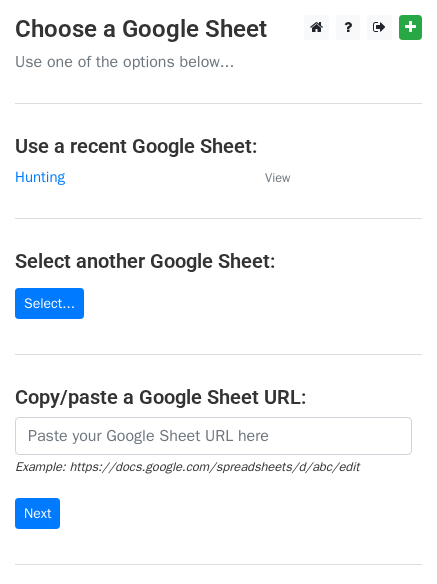 scroll, scrollTop: 0, scrollLeft: 0, axis: both 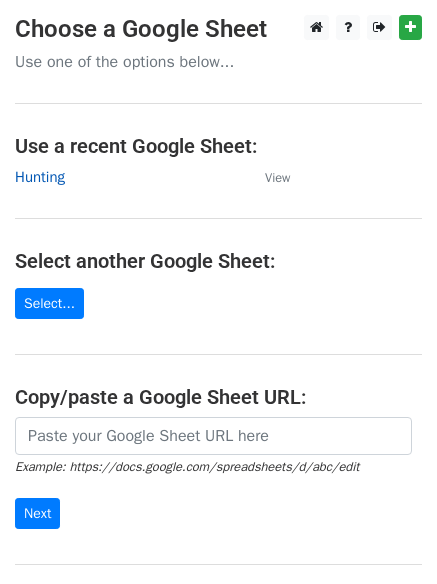 click on "Hunting" at bounding box center [40, 177] 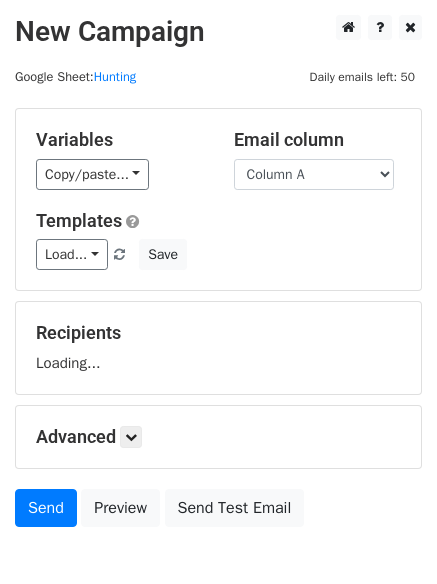 scroll, scrollTop: 0, scrollLeft: 0, axis: both 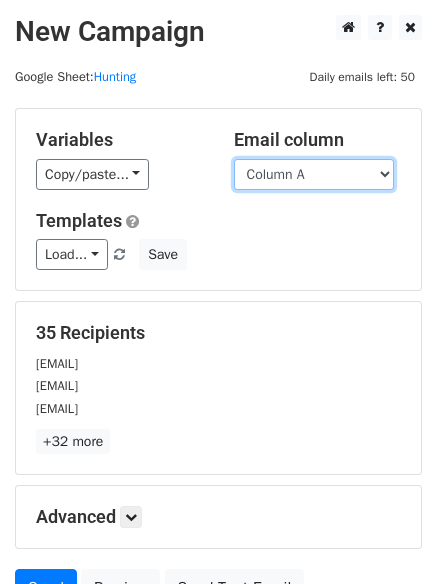 drag, startPoint x: 339, startPoint y: 161, endPoint x: 340, endPoint y: 180, distance: 19.026299 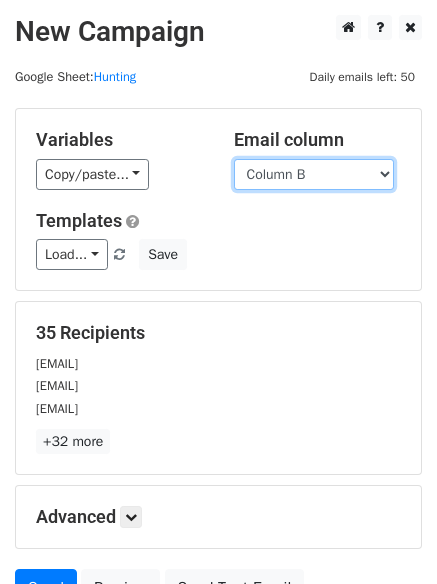 click on "Column A
Column B
Column C" at bounding box center (314, 174) 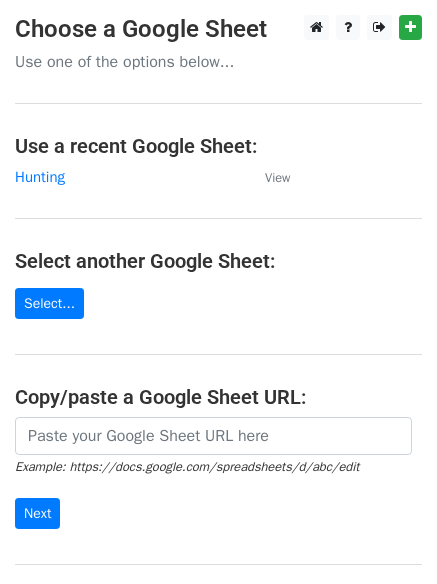 scroll, scrollTop: 0, scrollLeft: 0, axis: both 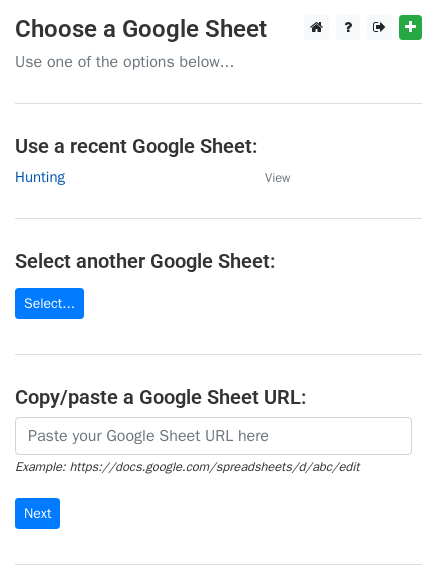 click on "Hunting" at bounding box center [40, 177] 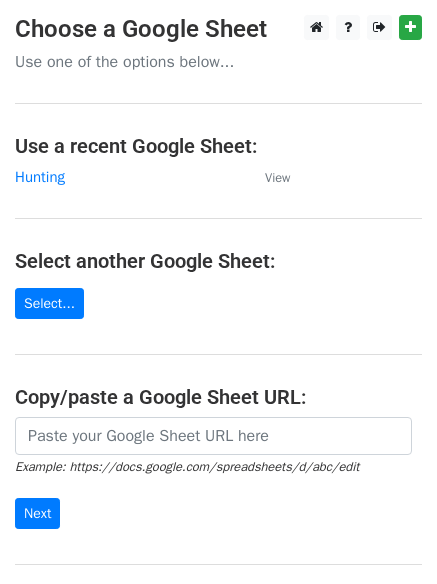 click on "Choose a Google Sheet
Use one of the options below...
Use a recent Google Sheet:
Hunting
View
Select another Google Sheet:
Select...
Copy/paste a Google Sheet URL:
Example:
https://docs.google.com/spreadsheets/d/abc/edit
Next
Google Sheets
Need help?
Help
×
Why do I need to copy/paste a Google Sheet URL?
Normally, MergeMail would show you a list of your Google Sheets to choose from, but because you didn't allow MergeMail access to your Google Drive, it cannot show you a list of your Google Sheets. You can read more about permissions in our  support pages .
If you'd like to see a list of your Google Sheets, you'll need to  sign out of MergeMail  and then sign back in and allow access to your Google Drive.
Are your recipients in a CSV or Excel file?
Import your CSV or Excel file into a Google Sheet  then try again.
Need help with something else?
Read our" at bounding box center [218, 325] 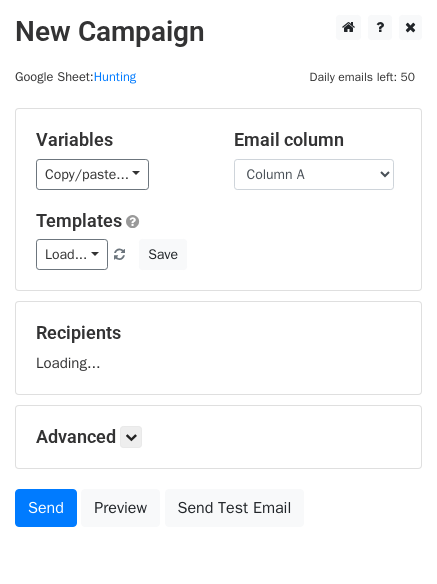 scroll, scrollTop: 0, scrollLeft: 0, axis: both 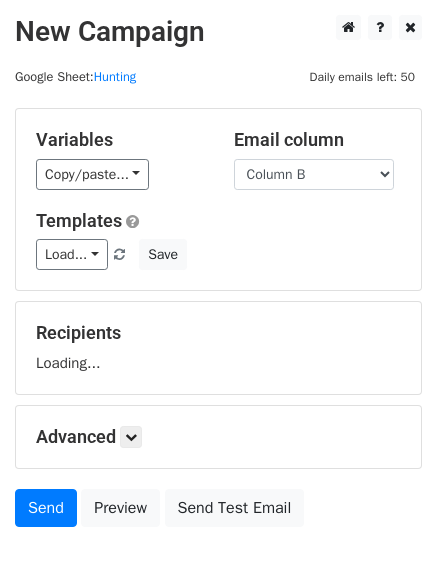 click on "Column A
Column B
Column C" at bounding box center (314, 174) 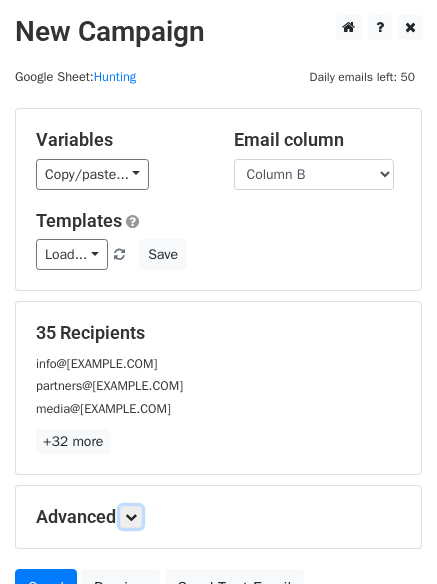click on "info@[EXAMPLE.COM]" at bounding box center (218, 362) 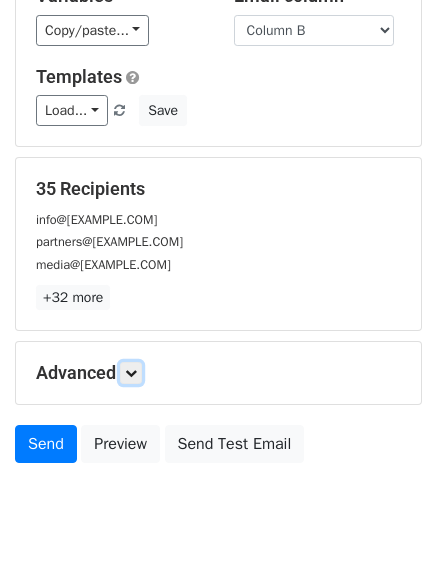 scroll, scrollTop: 193, scrollLeft: 0, axis: vertical 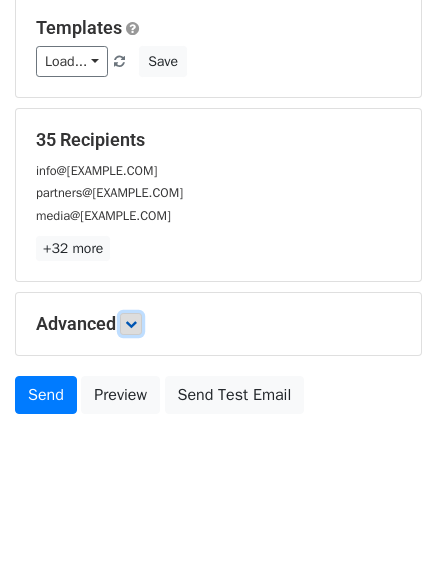 click at bounding box center [131, 324] 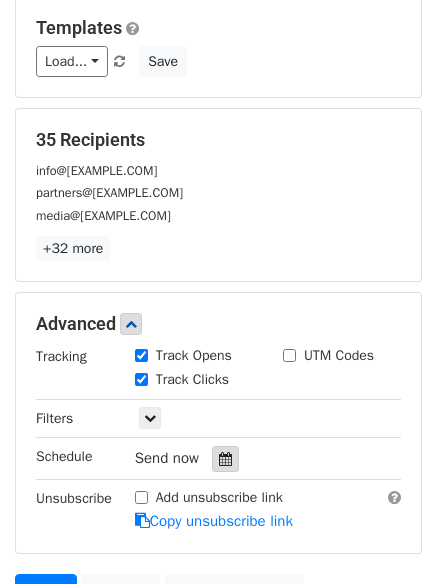 click at bounding box center [225, 459] 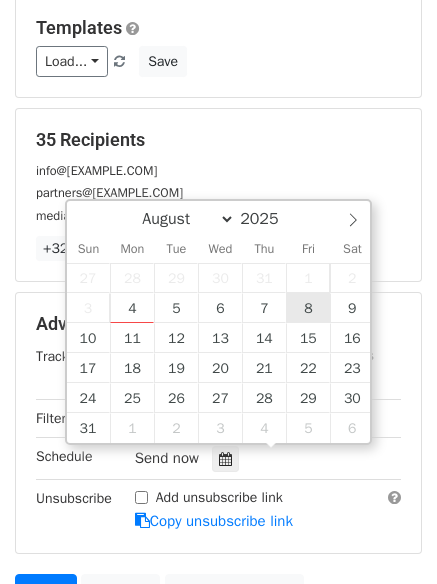 type on "2025-08-08 12:00" 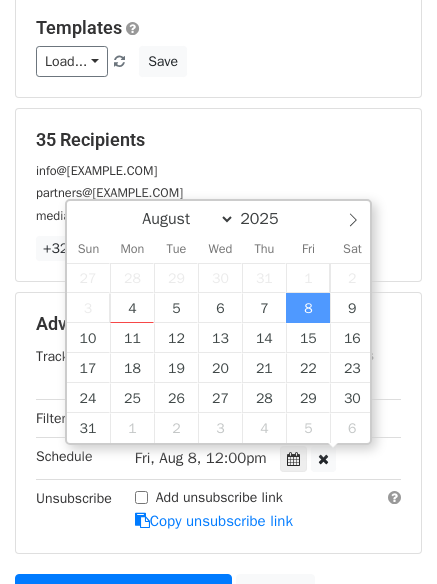 scroll, scrollTop: 1, scrollLeft: 0, axis: vertical 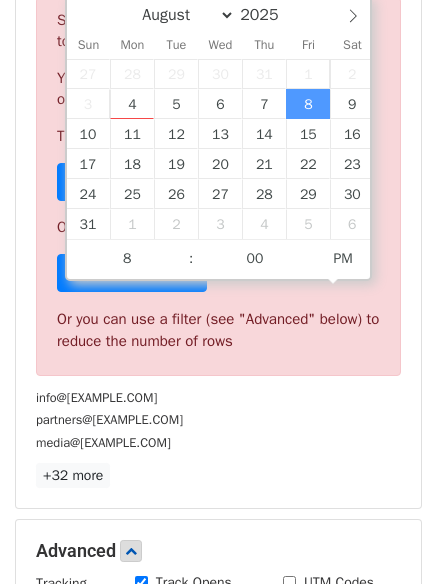 type on "2025-08-08 20:00" 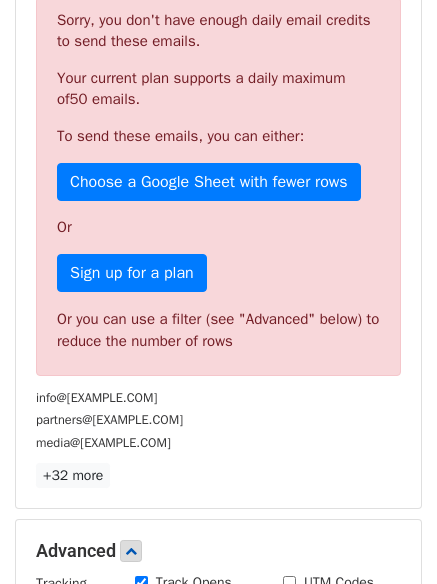 click on "Or you can use a filter (see "Advanced" below) to reduce the number of rows" at bounding box center [218, 330] 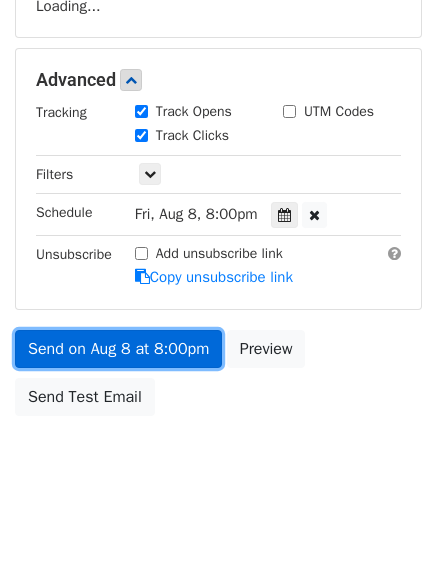 click on "Send on Aug 8 at 8:00pm" at bounding box center (118, 349) 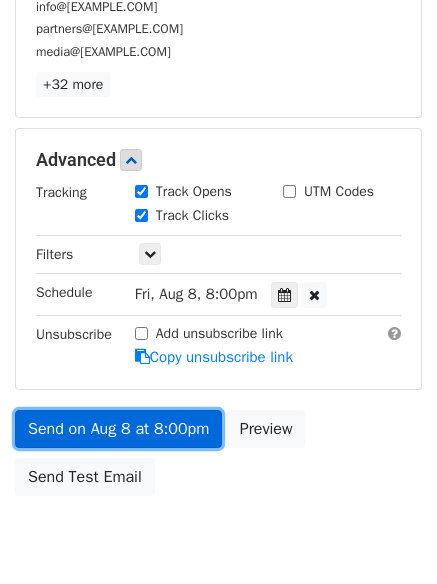 click on "Send on Aug 8 at 8:00pm" at bounding box center [118, 429] 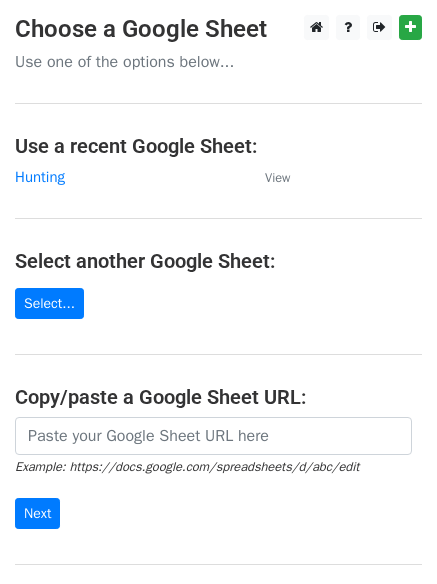 scroll, scrollTop: 0, scrollLeft: 0, axis: both 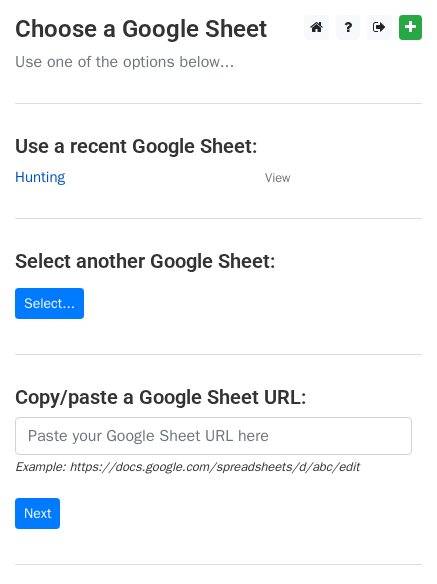 click on "Hunting" at bounding box center [40, 177] 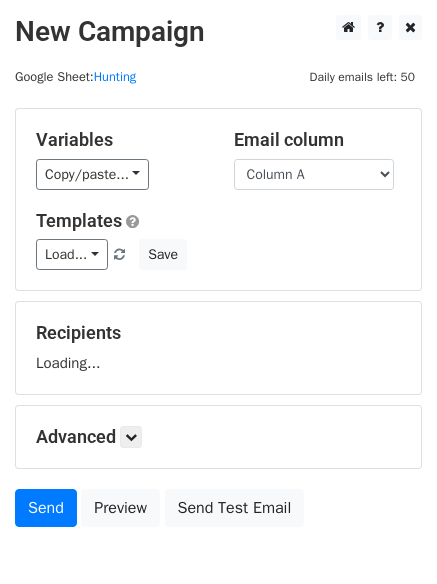 scroll, scrollTop: 0, scrollLeft: 0, axis: both 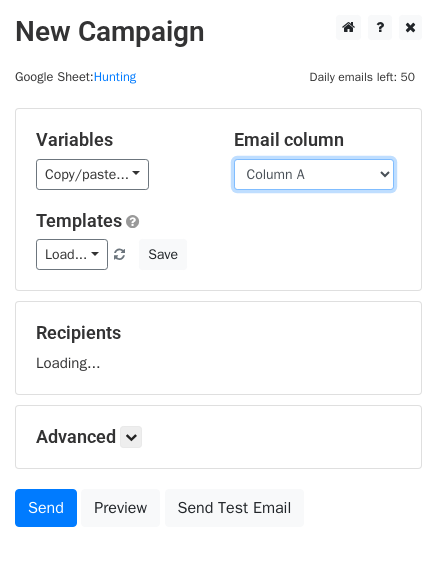 click on "Column A
Column B
Column C" at bounding box center (314, 174) 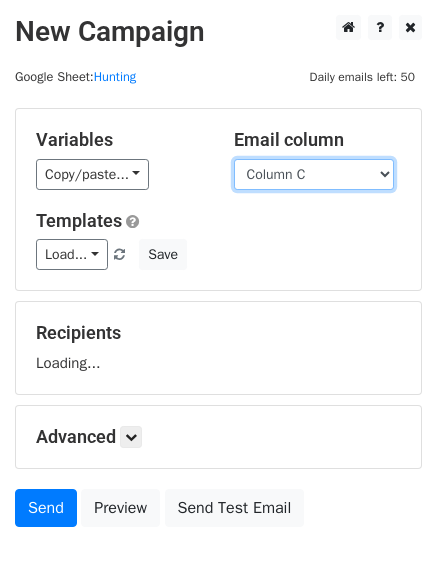 click on "Column A
Column B
Column C" at bounding box center (314, 174) 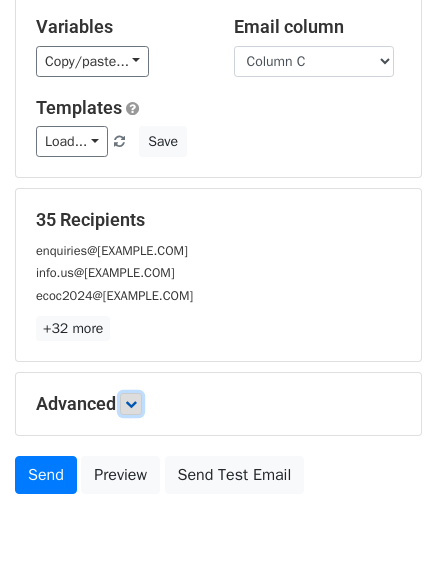 click at bounding box center (131, 404) 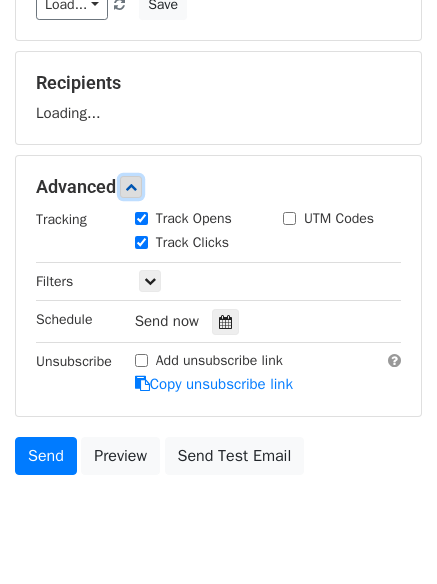 scroll, scrollTop: 254, scrollLeft: 0, axis: vertical 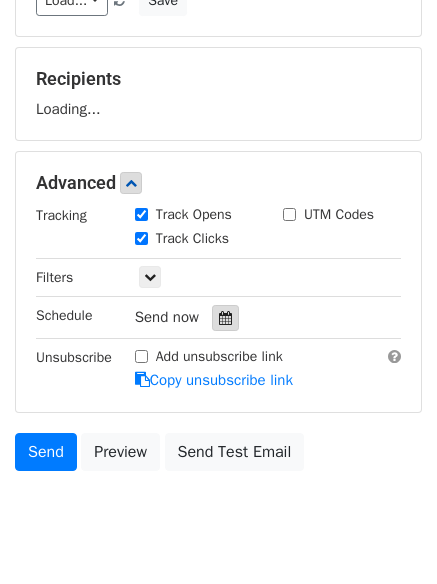 click at bounding box center [225, 318] 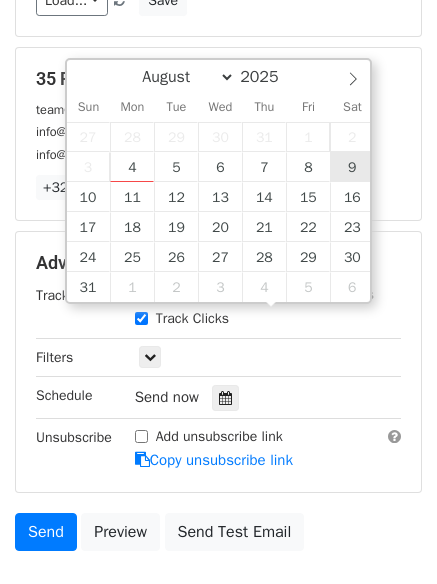 type on "2025-08-09 12:00" 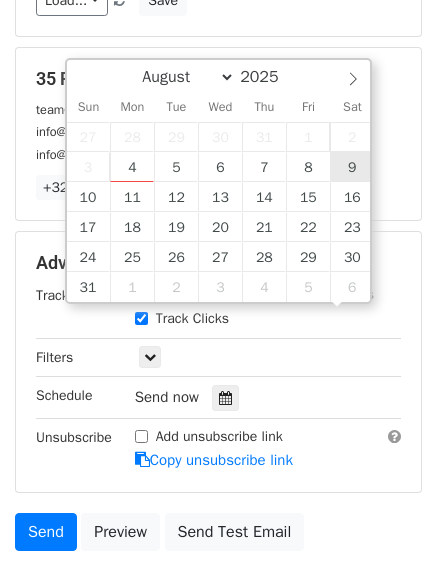 scroll, scrollTop: 1, scrollLeft: 0, axis: vertical 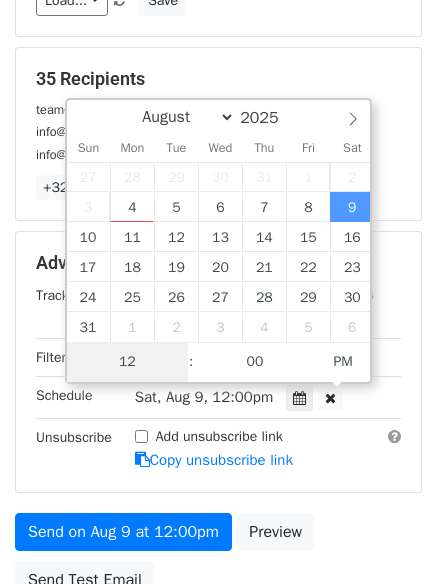 type on "9" 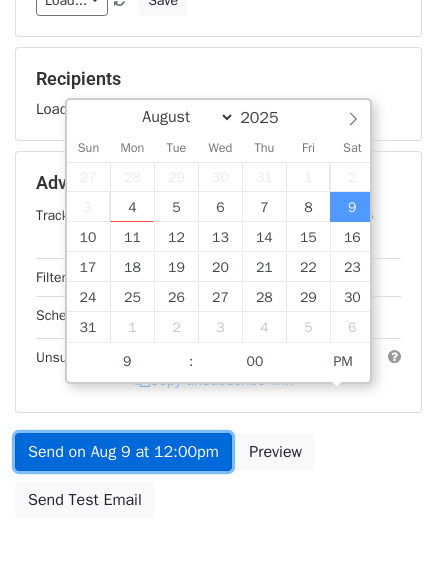type on "2025-08-09 21:00" 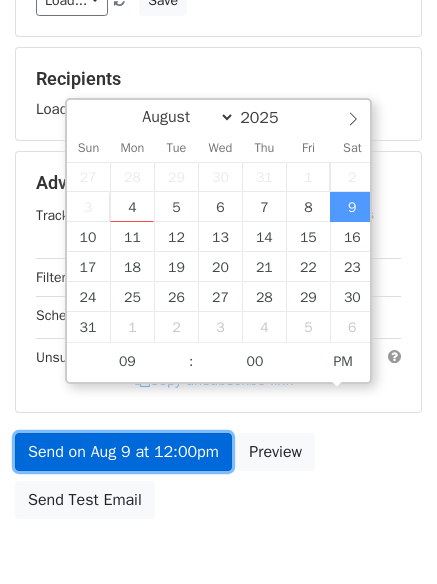 click on "Send on Aug 9 at 12:00pm" at bounding box center (123, 452) 